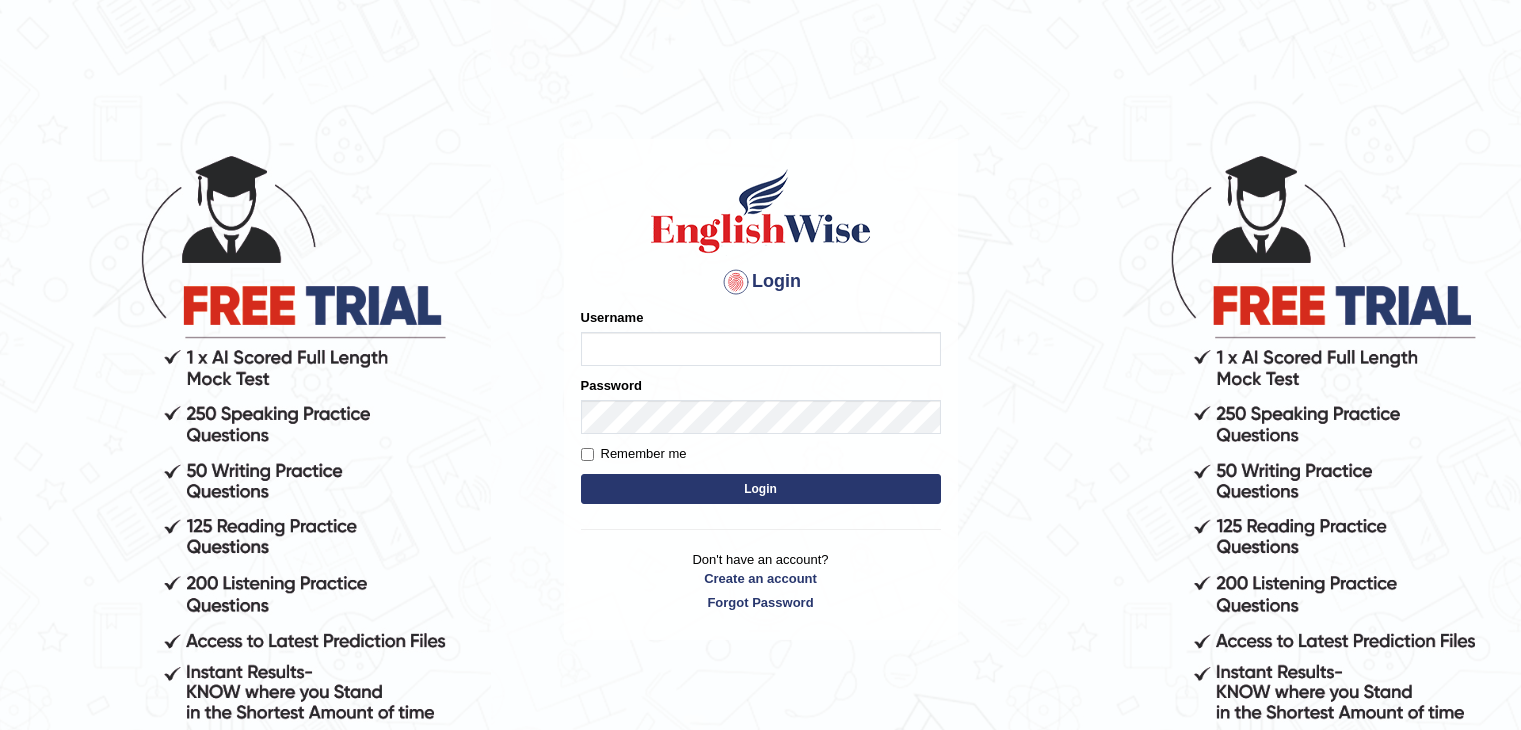 scroll, scrollTop: 0, scrollLeft: 0, axis: both 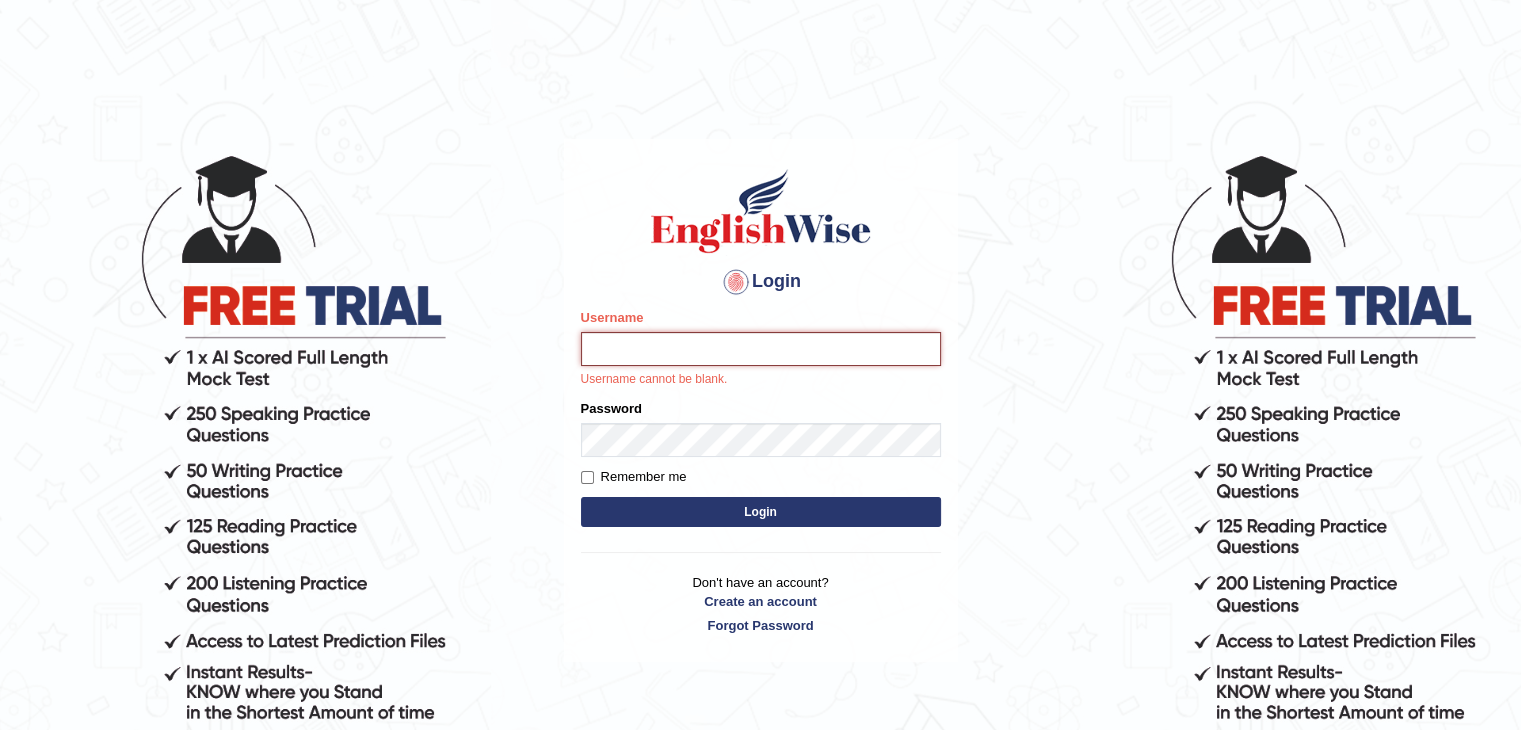paste on "hilmirk_parramatta" 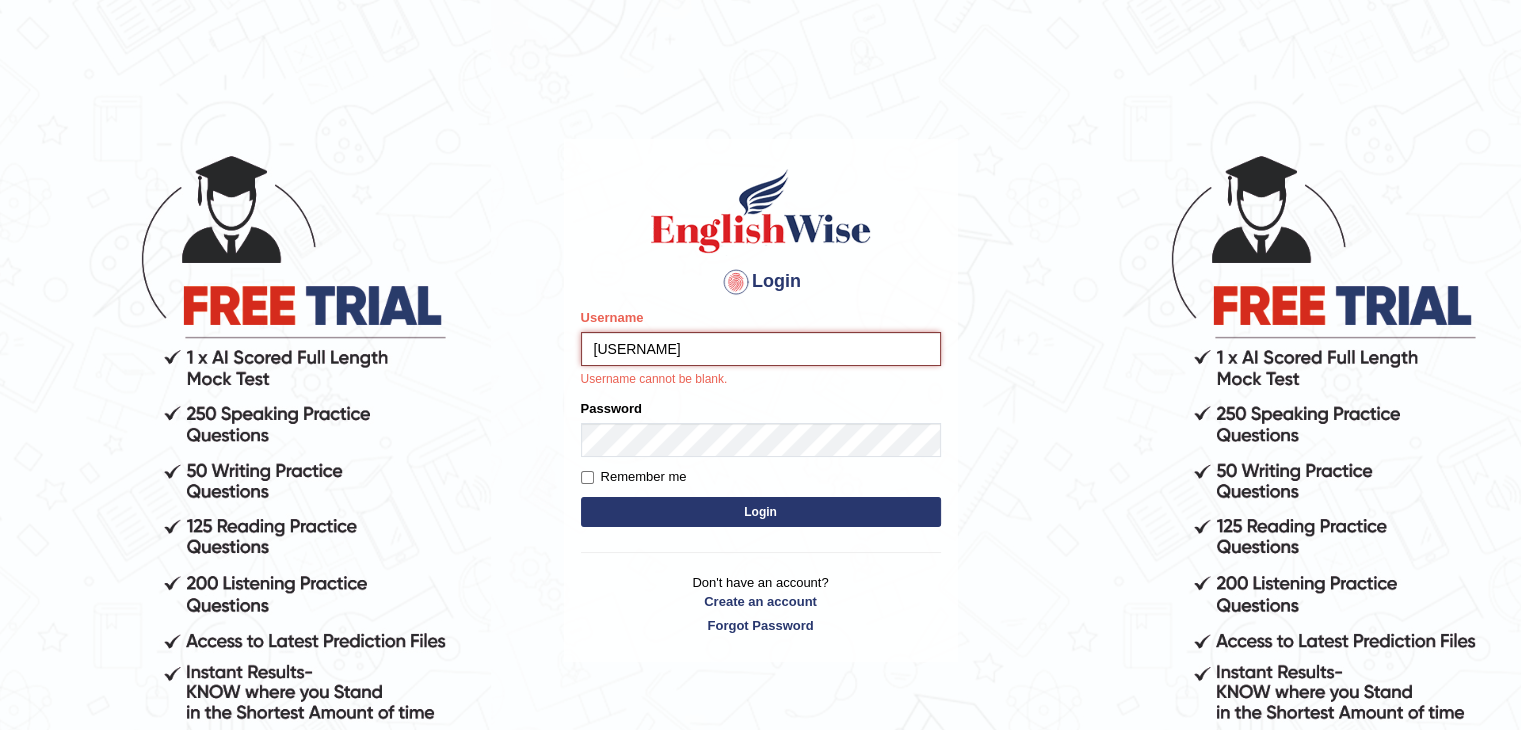 type on "hilmirk_parramatta" 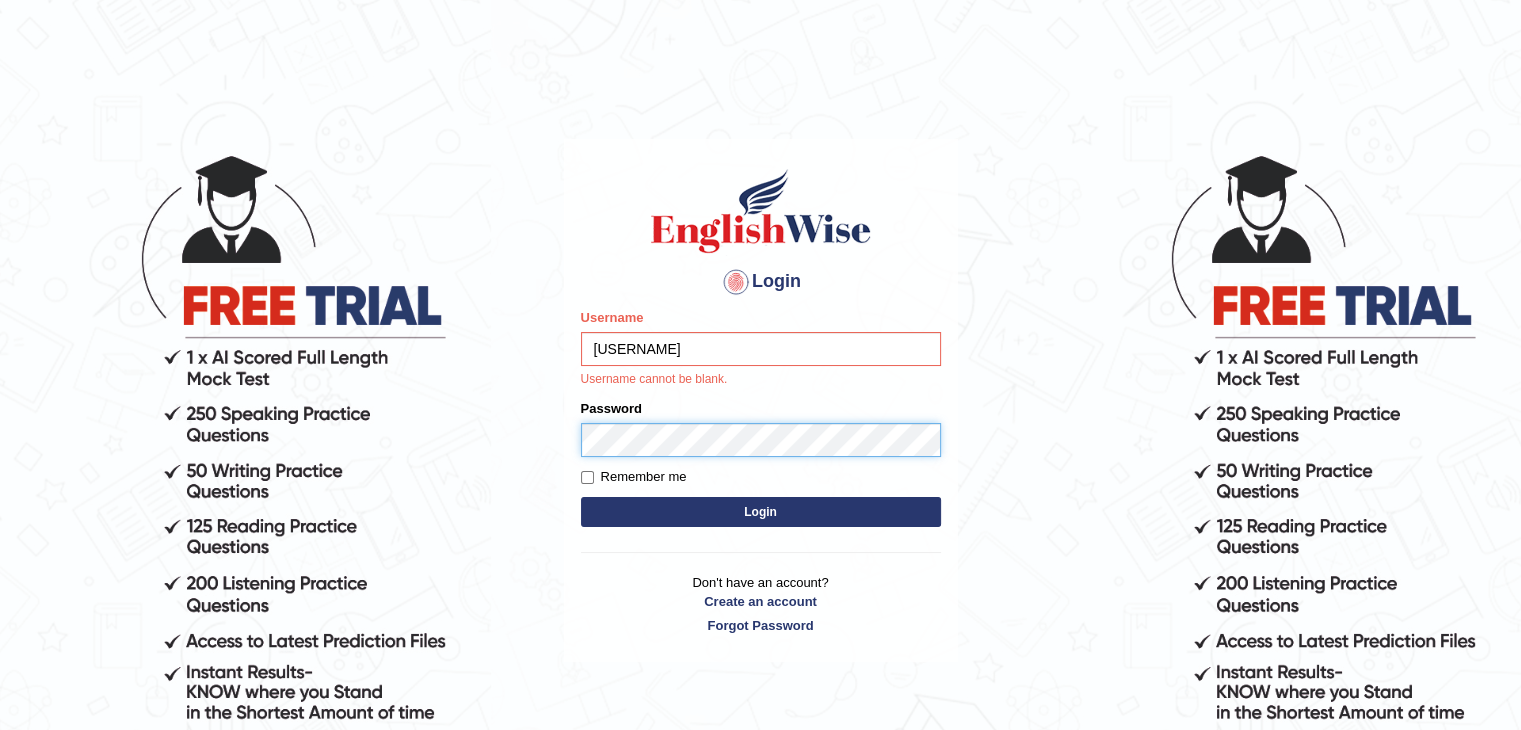 click on "Please fix the following errors:
Username
hilmirk_parramatta
Username cannot be blank.
Password
Remember me
Login" at bounding box center (761, 420) 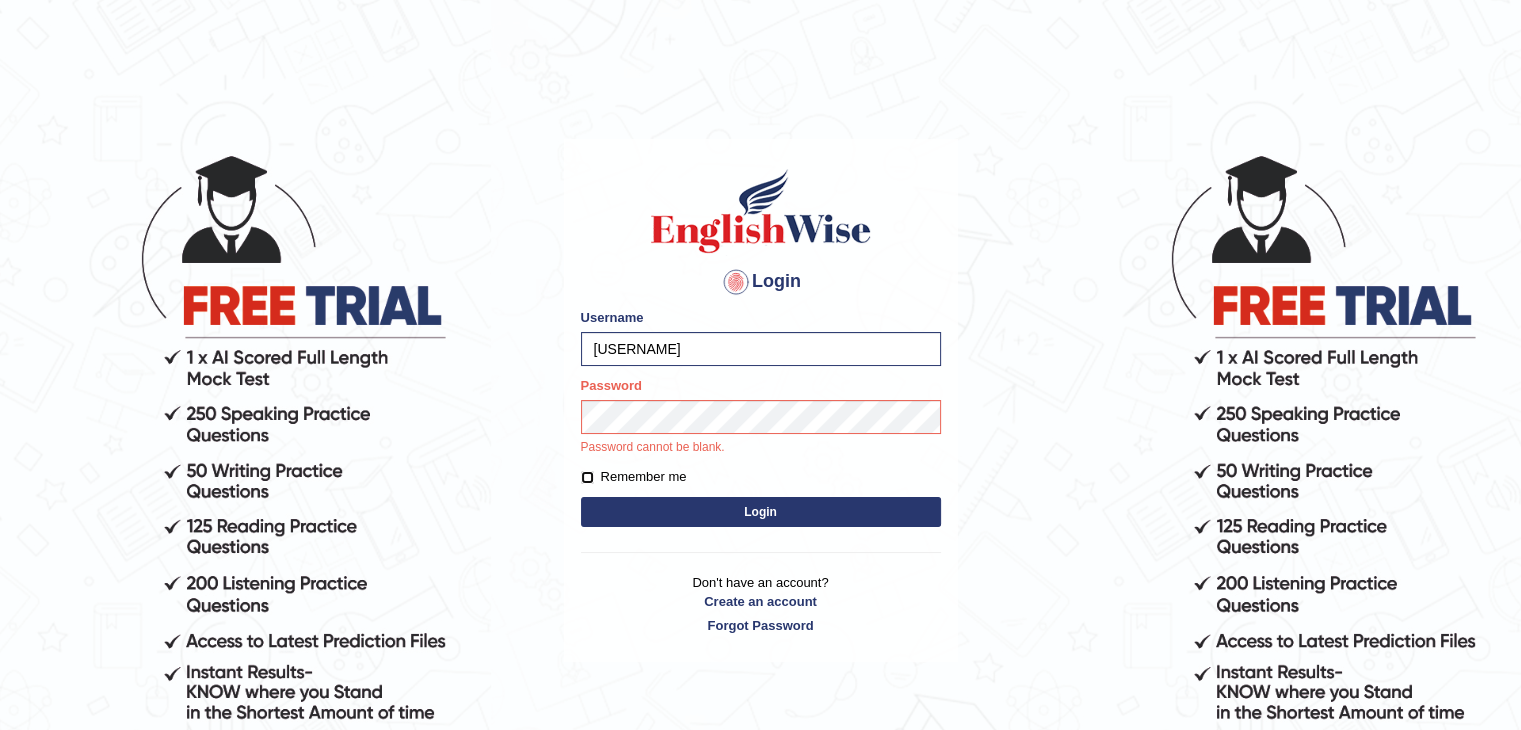 click on "Please fix the following errors:
Username
hilmirk_parramatta
Password
Password cannot be blank.
Remember me
Login" at bounding box center (761, 420) 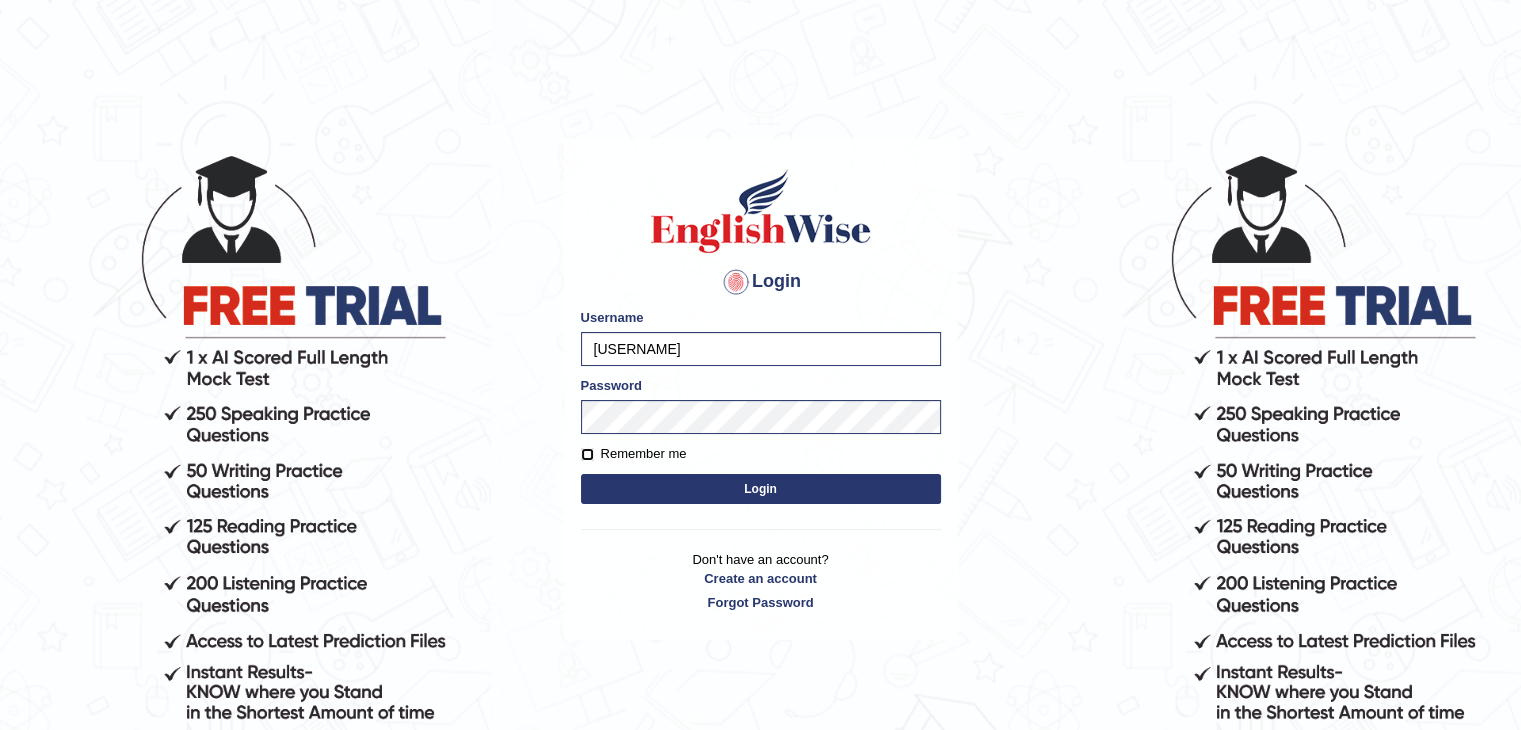 click on "Remember me" at bounding box center [587, 454] 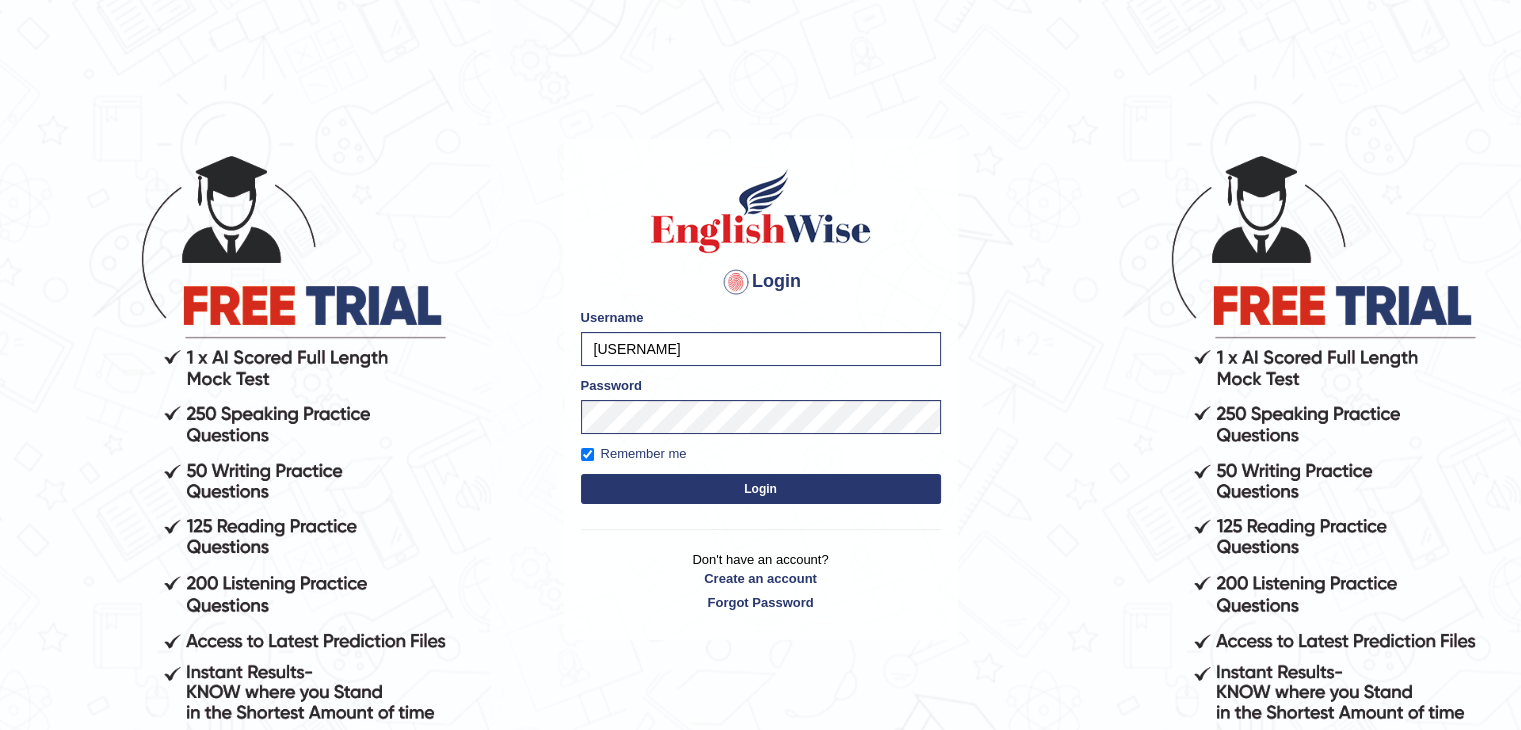 click on "Login" at bounding box center [761, 489] 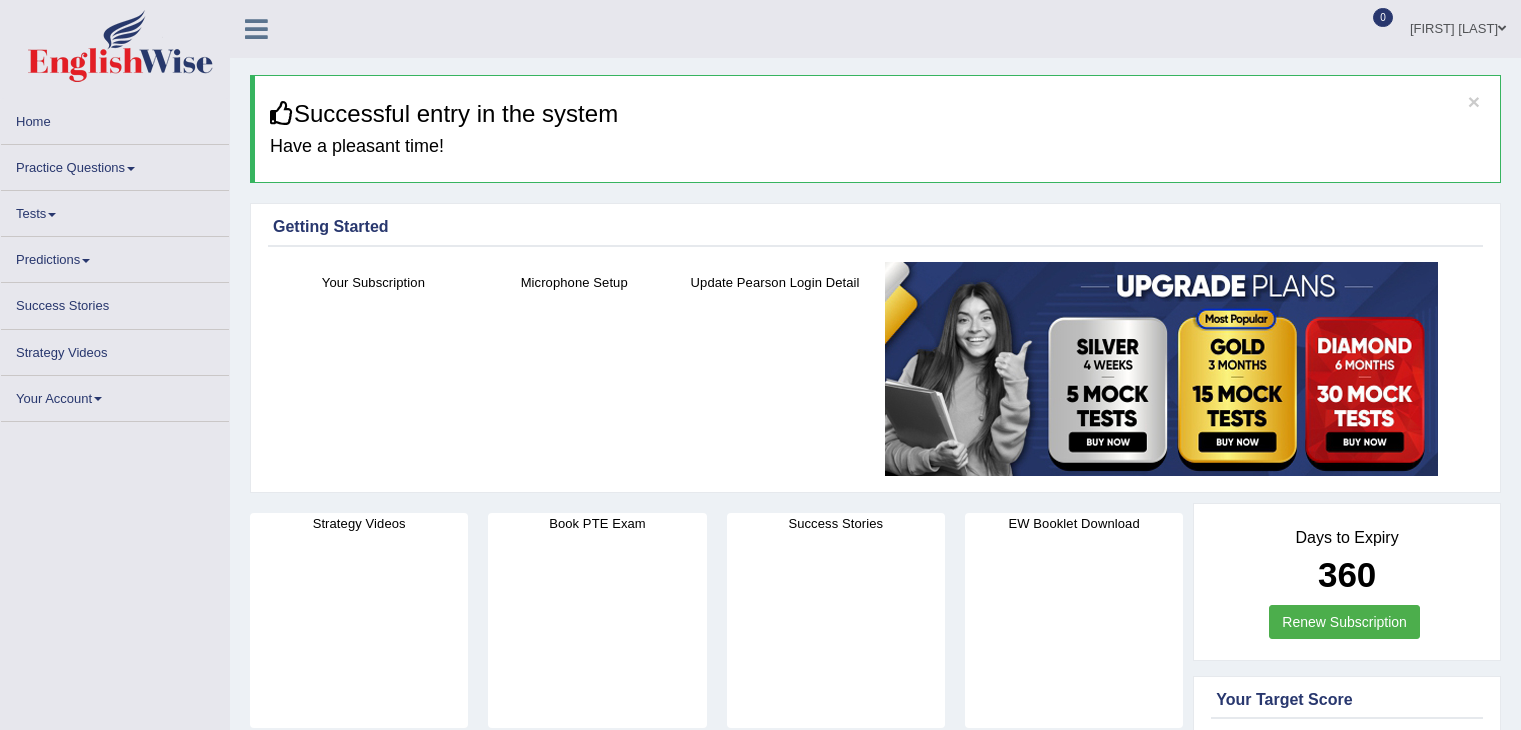 scroll, scrollTop: 0, scrollLeft: 0, axis: both 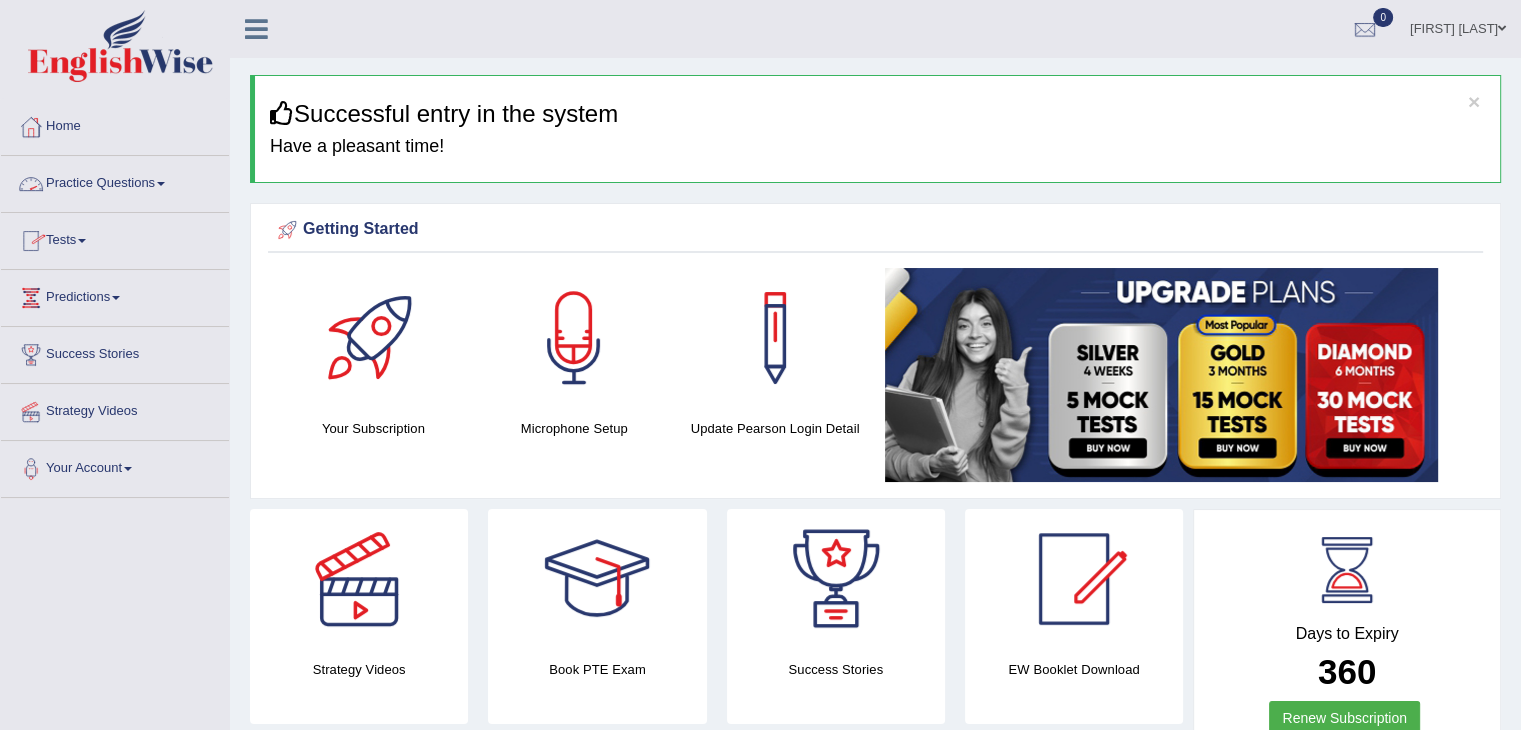 click on "Practice Questions" at bounding box center [115, 181] 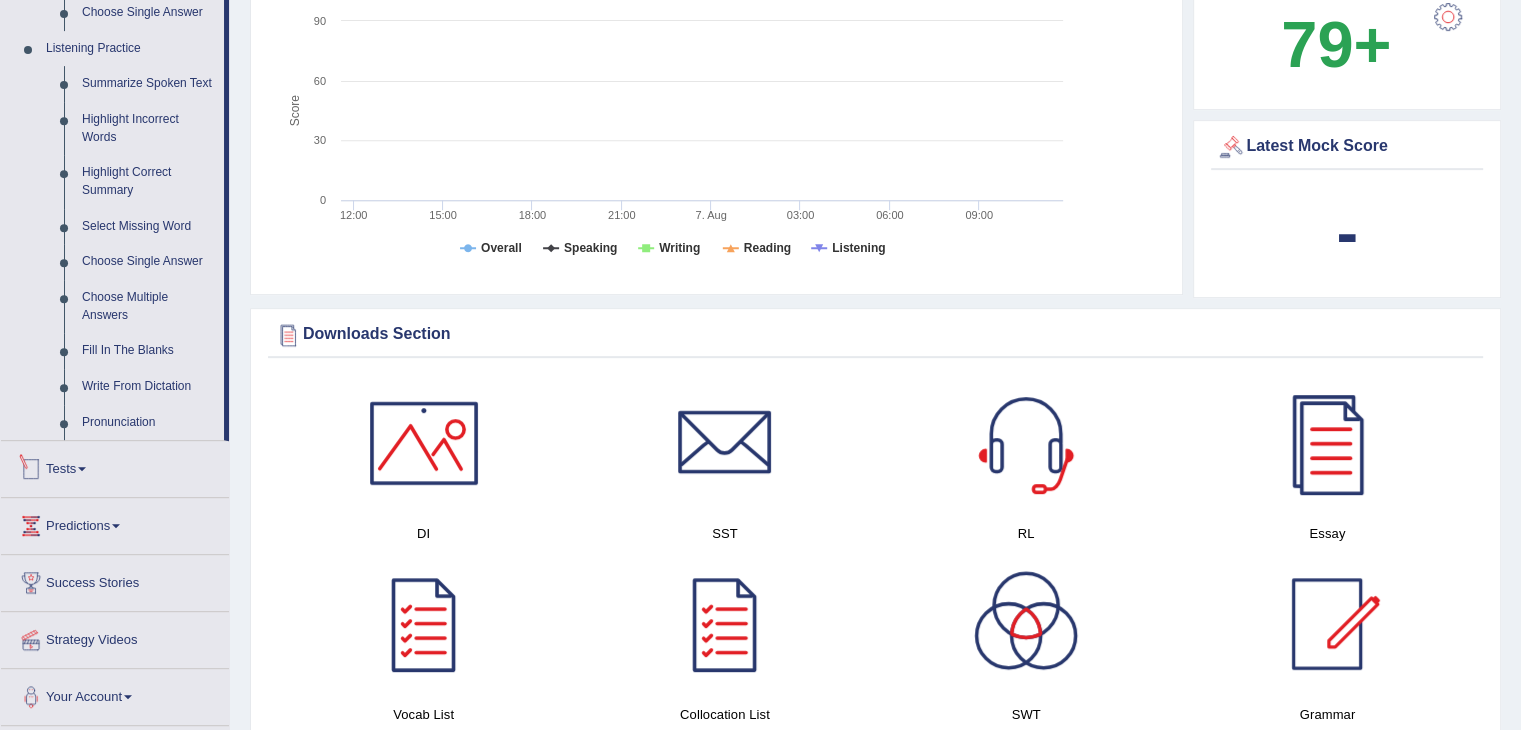 click on "Tests" at bounding box center [115, 466] 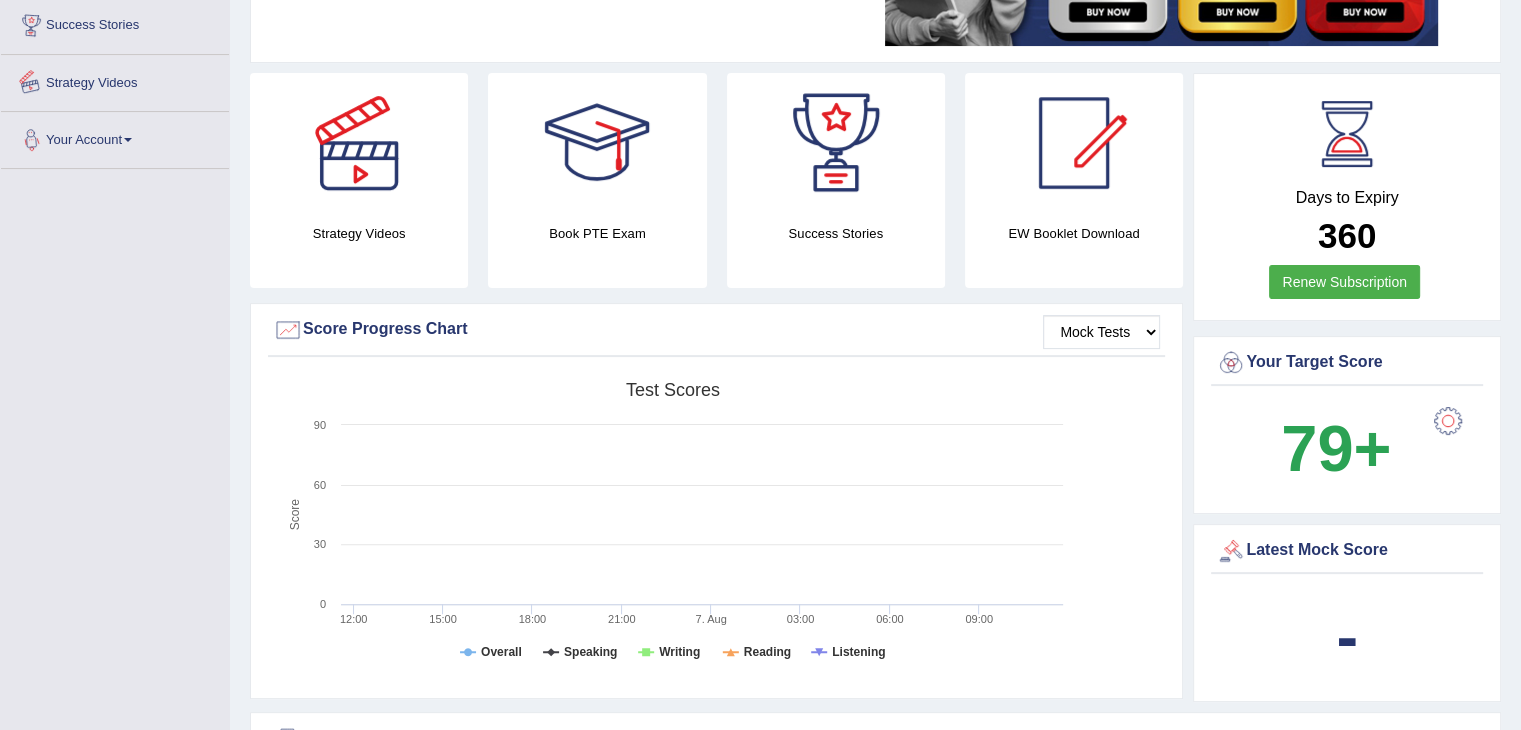 scroll, scrollTop: 407, scrollLeft: 0, axis: vertical 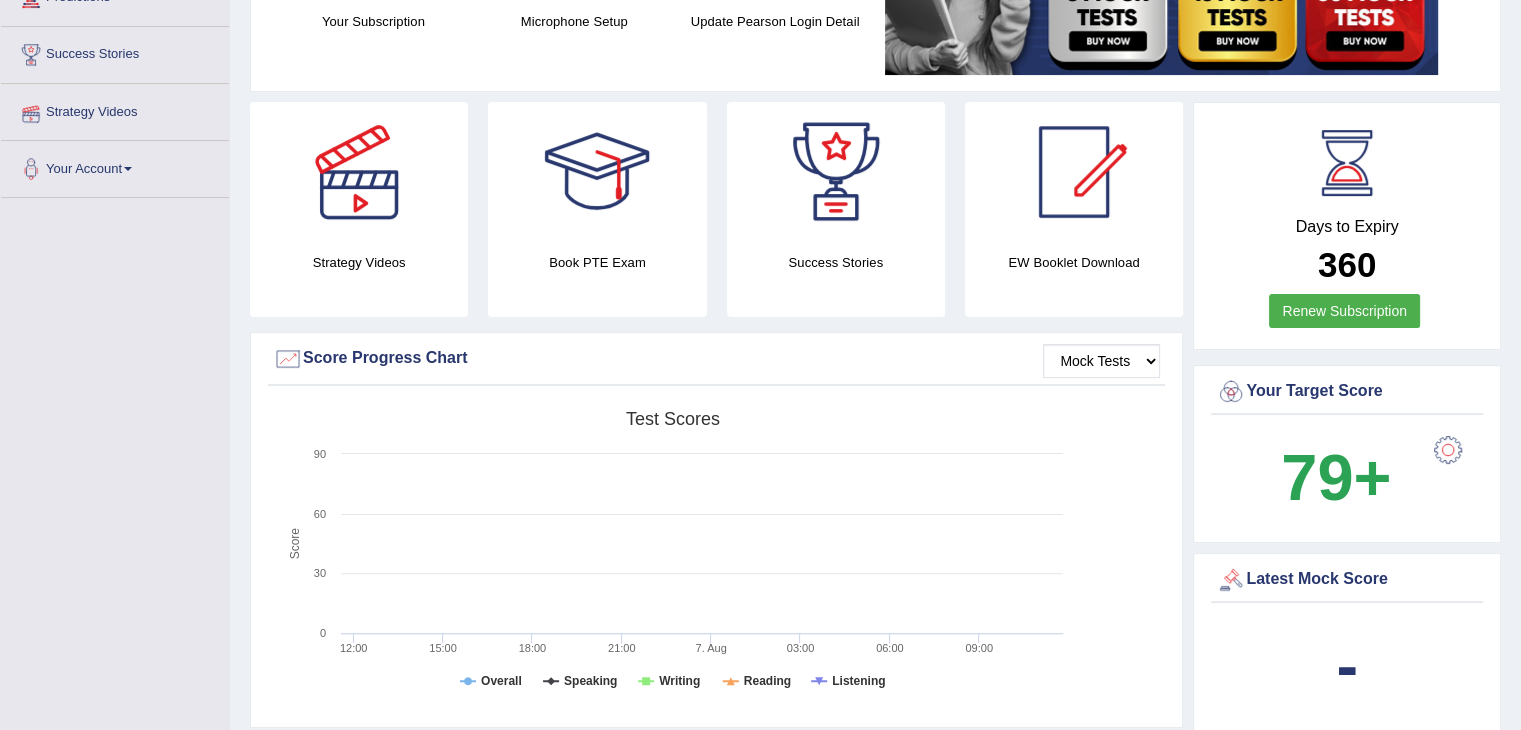 click on "Strategy Videos" at bounding box center [115, 109] 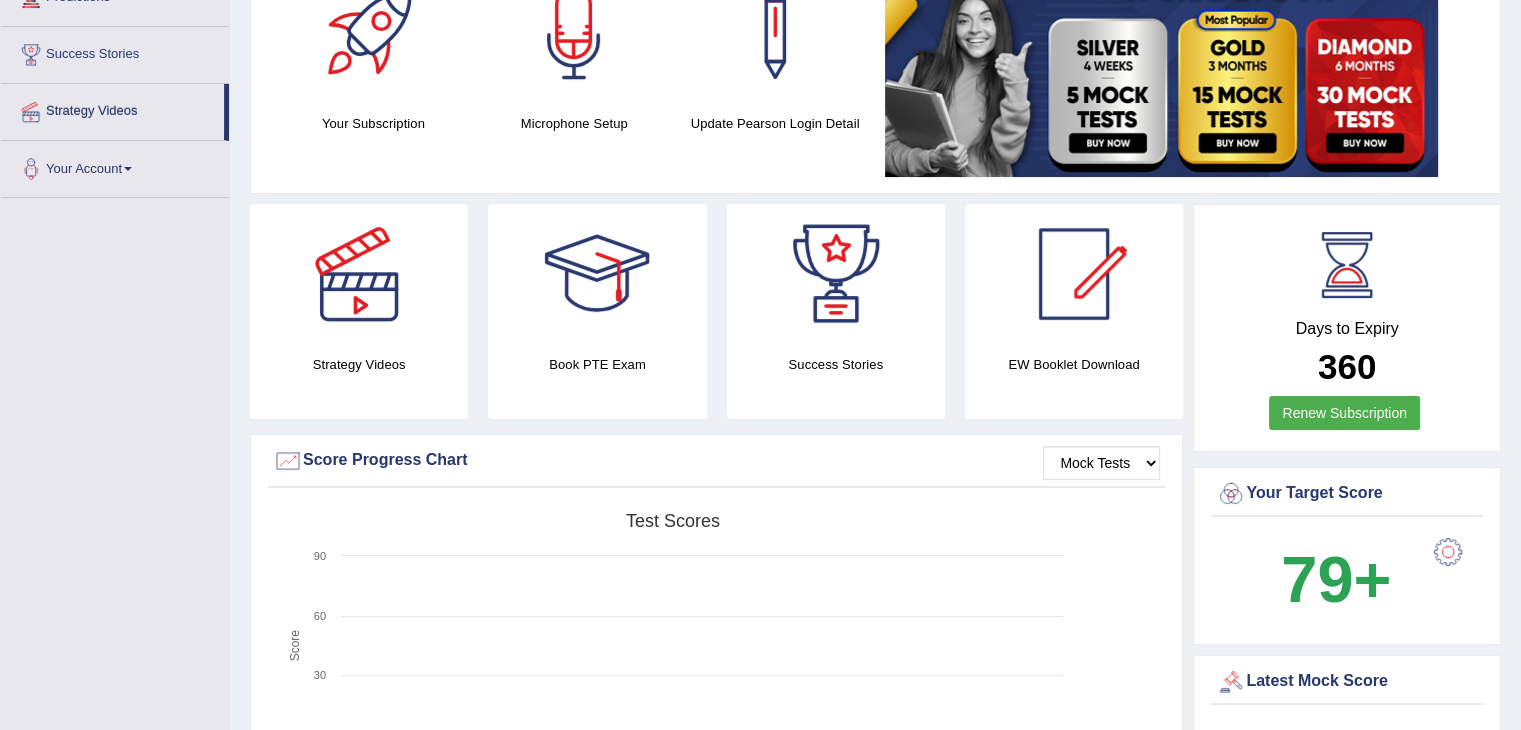 scroll, scrollTop: 300, scrollLeft: 0, axis: vertical 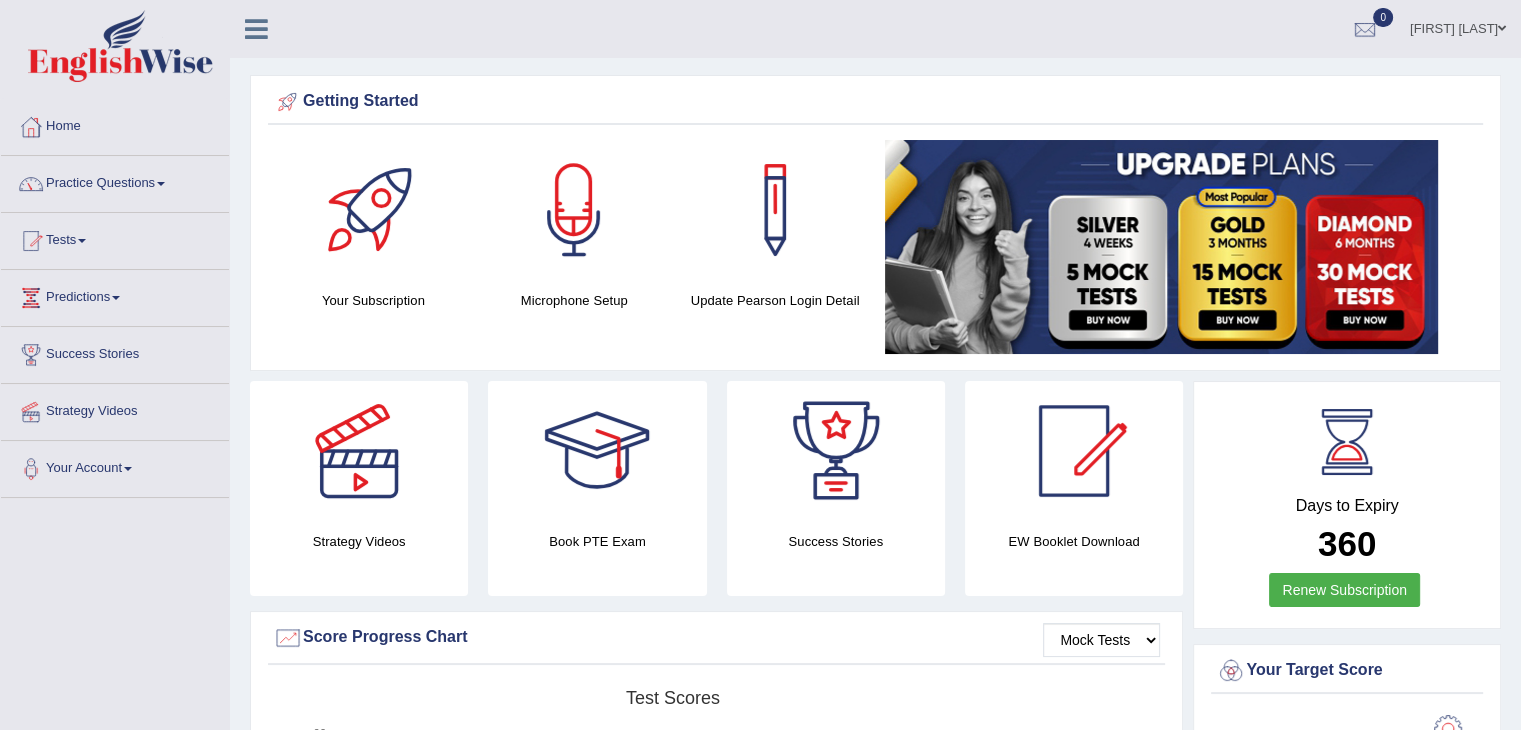 click on "Practice Questions" at bounding box center [115, 181] 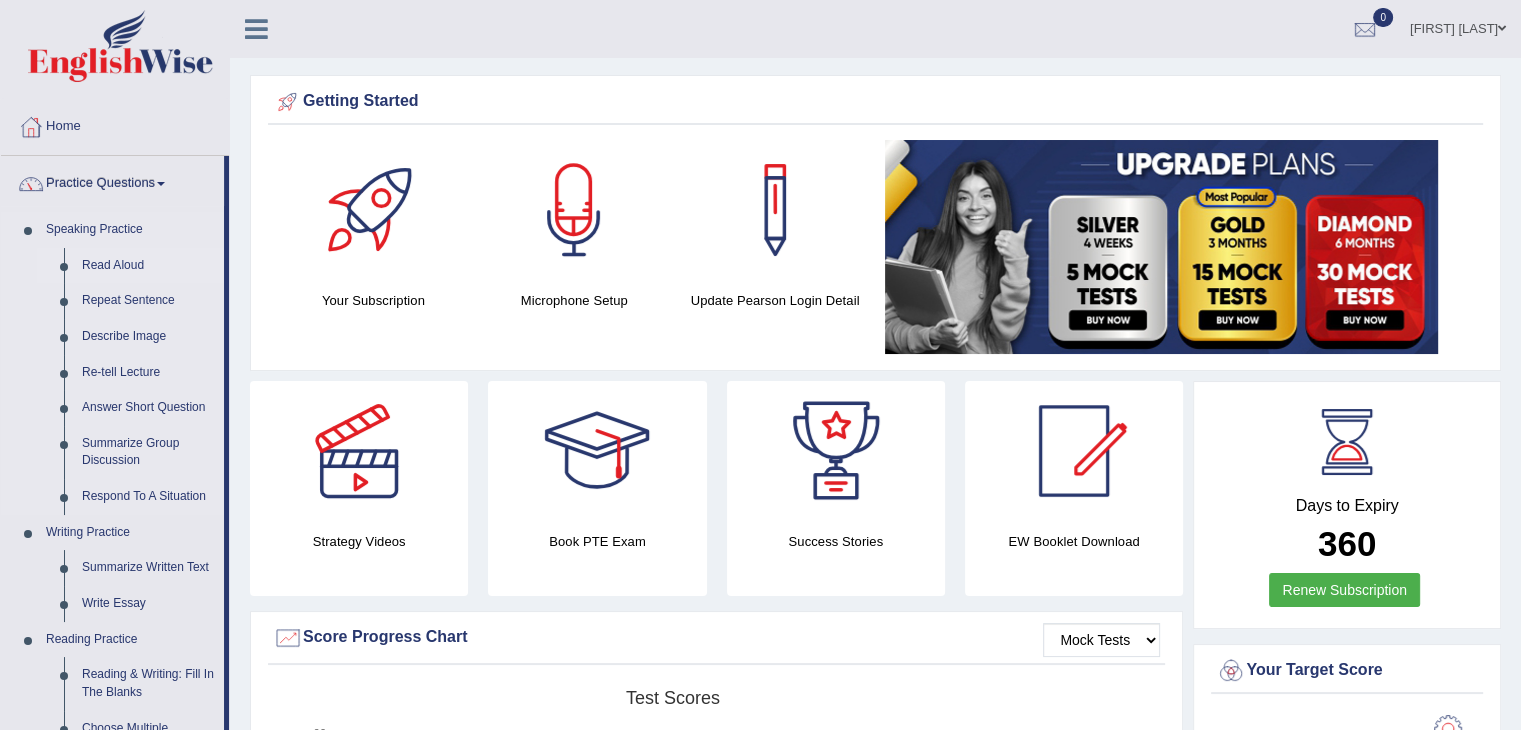click on "Read Aloud" at bounding box center (148, 266) 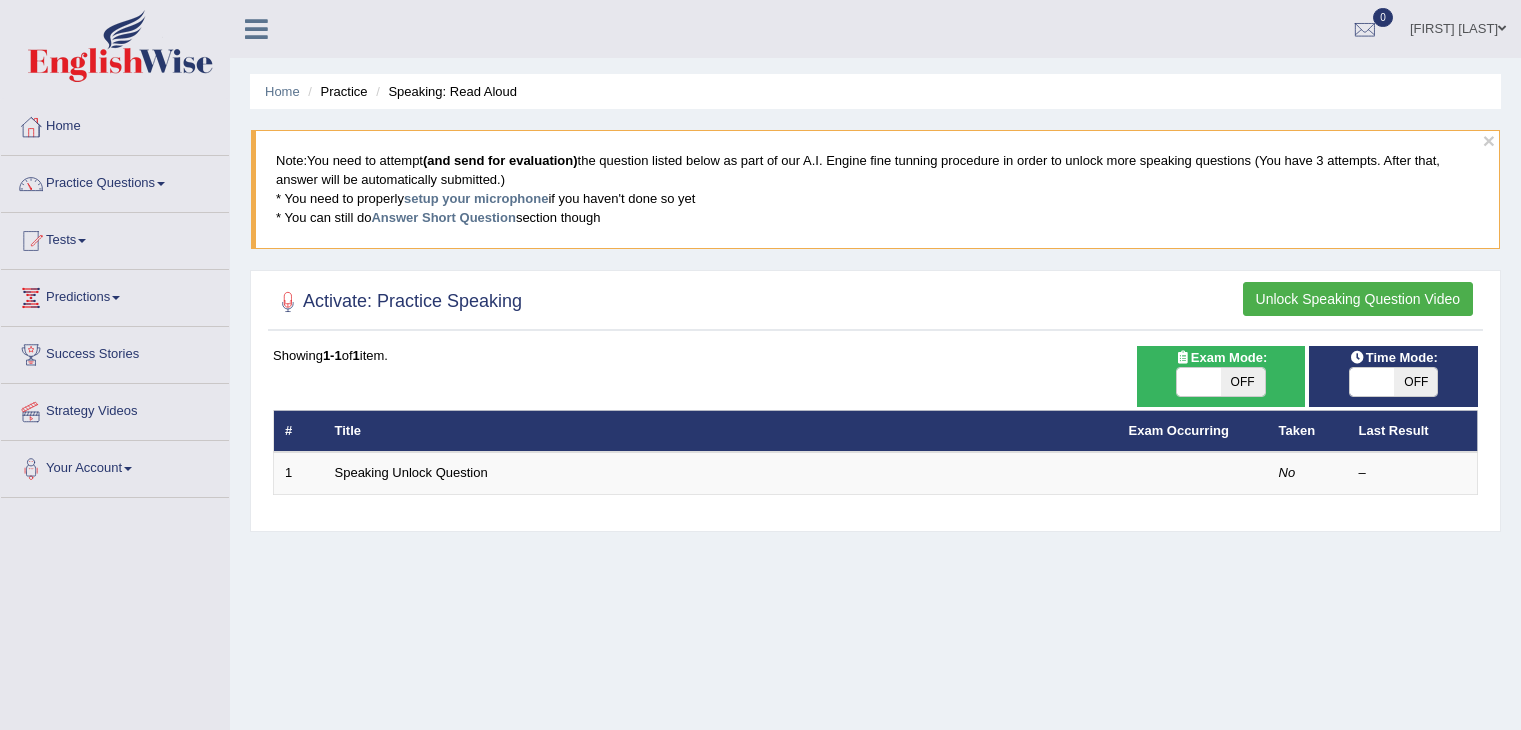 scroll, scrollTop: 0, scrollLeft: 0, axis: both 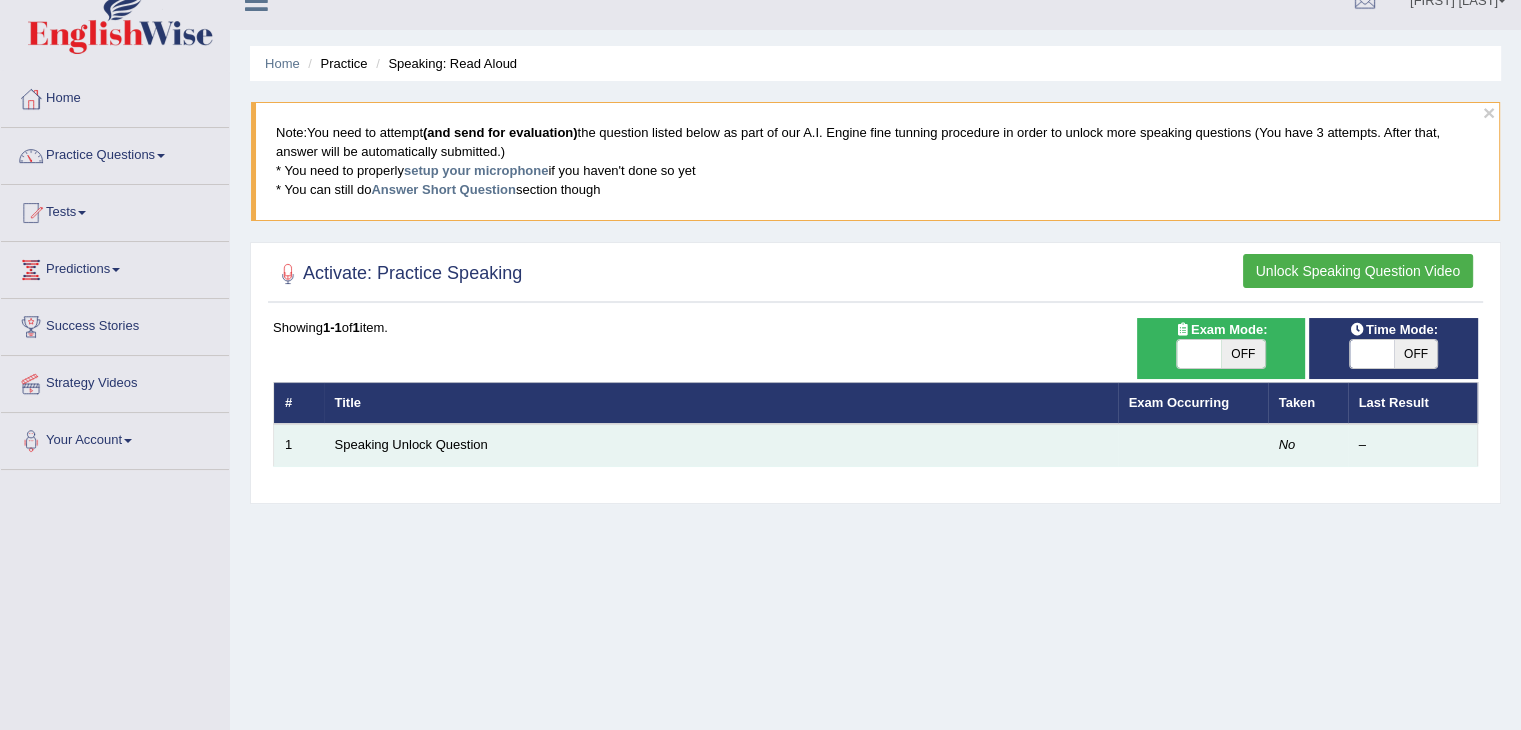 click on "Speaking Unlock Question" at bounding box center [721, 445] 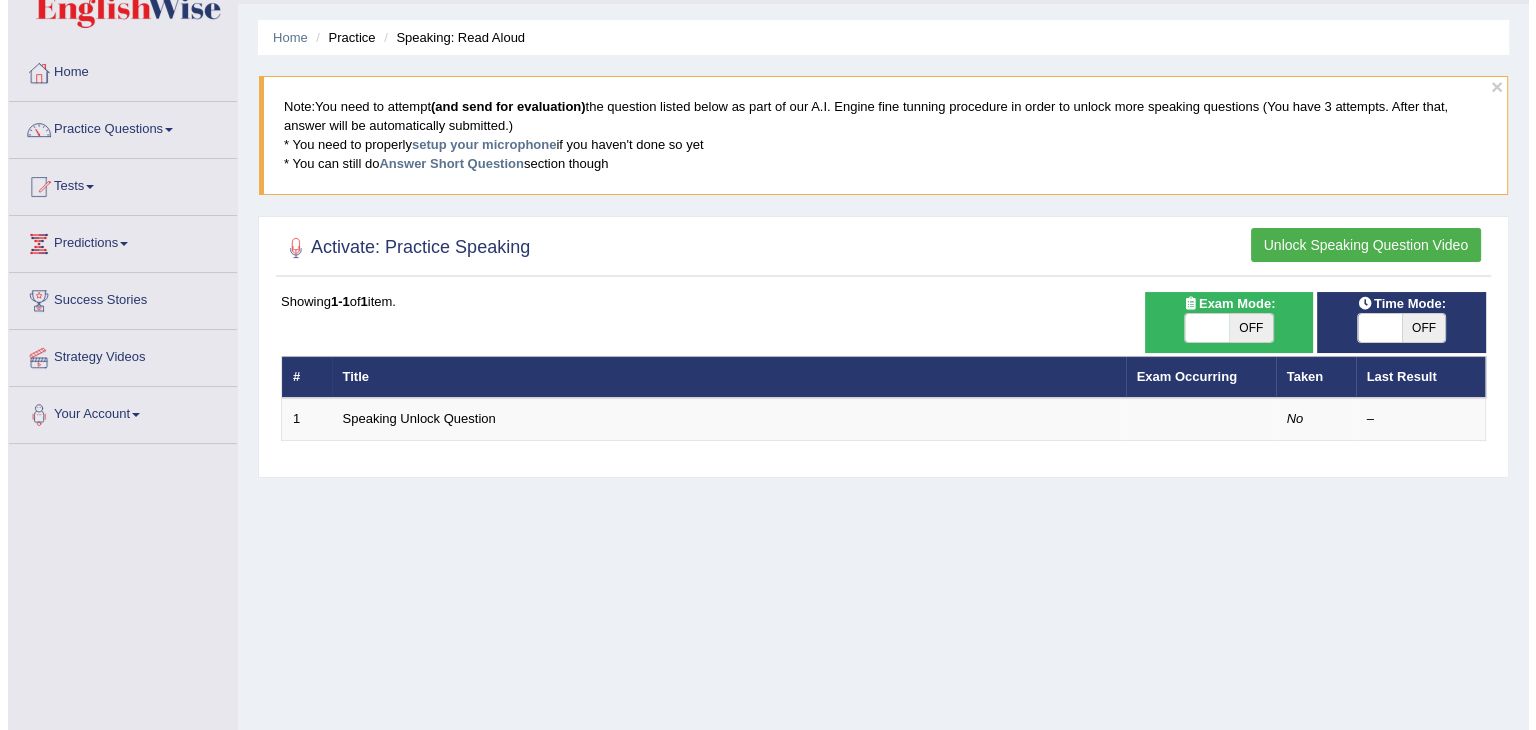 scroll, scrollTop: 52, scrollLeft: 0, axis: vertical 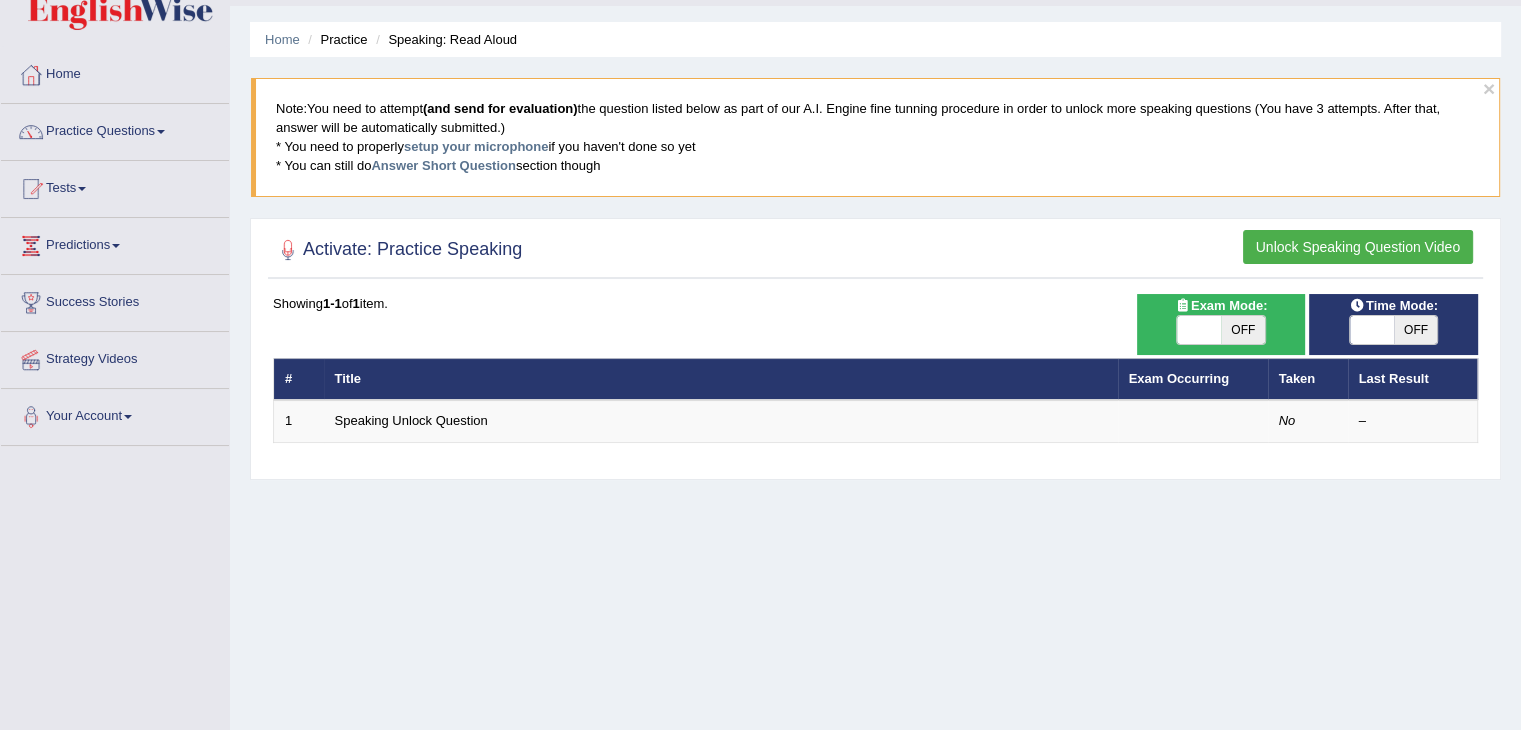 click on "Unlock Speaking Question Video" at bounding box center (1358, 247) 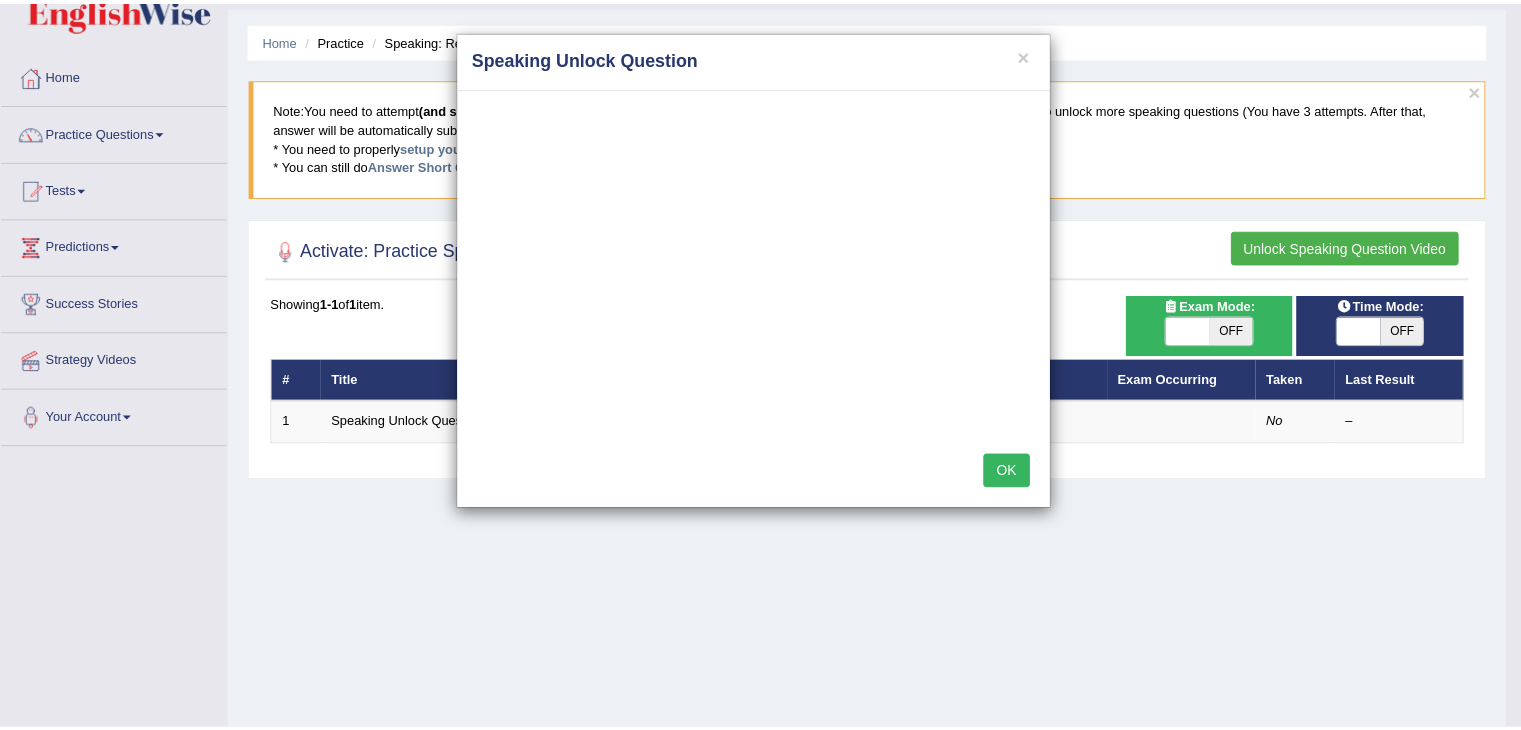 scroll, scrollTop: 0, scrollLeft: 0, axis: both 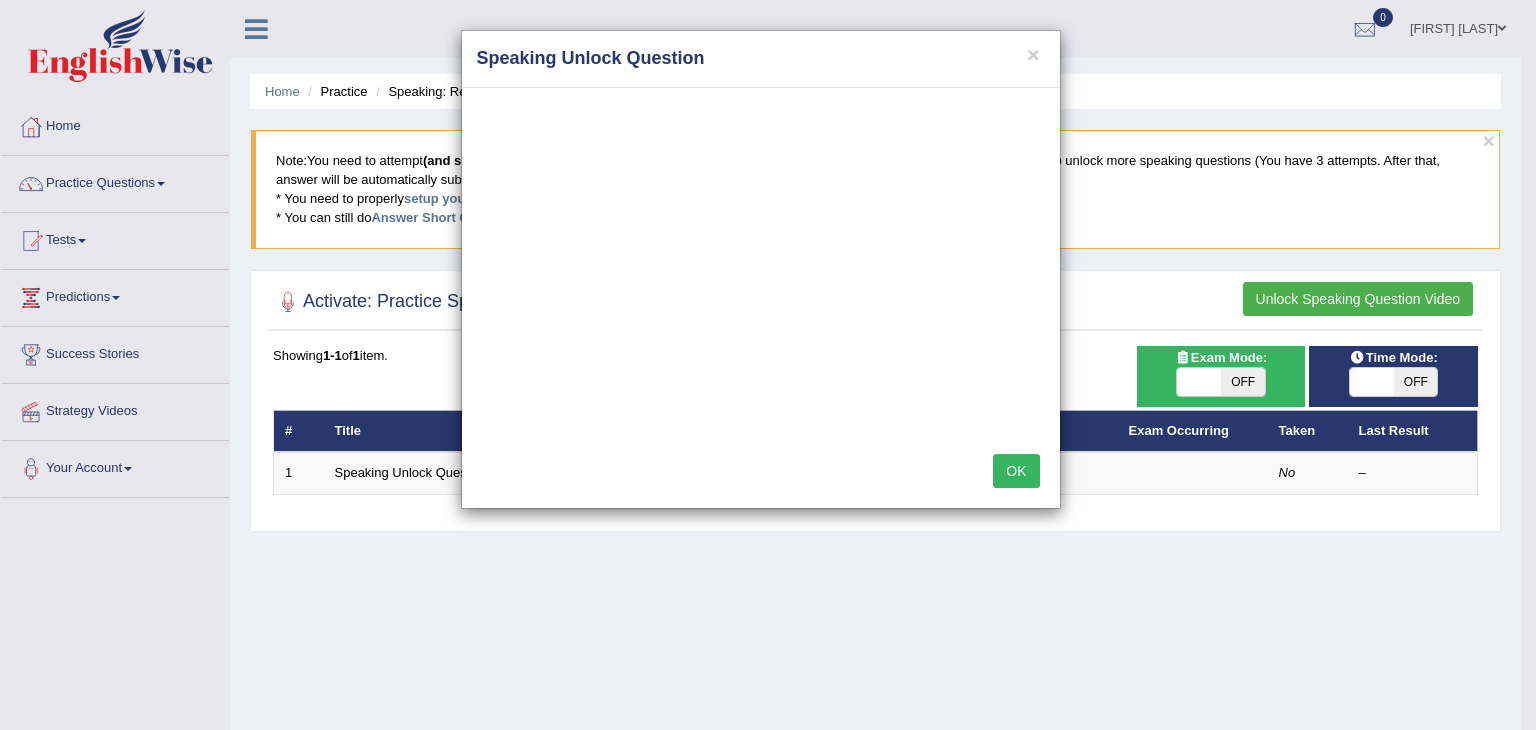 click on "Speaking Unlock Question" at bounding box center (761, 59) 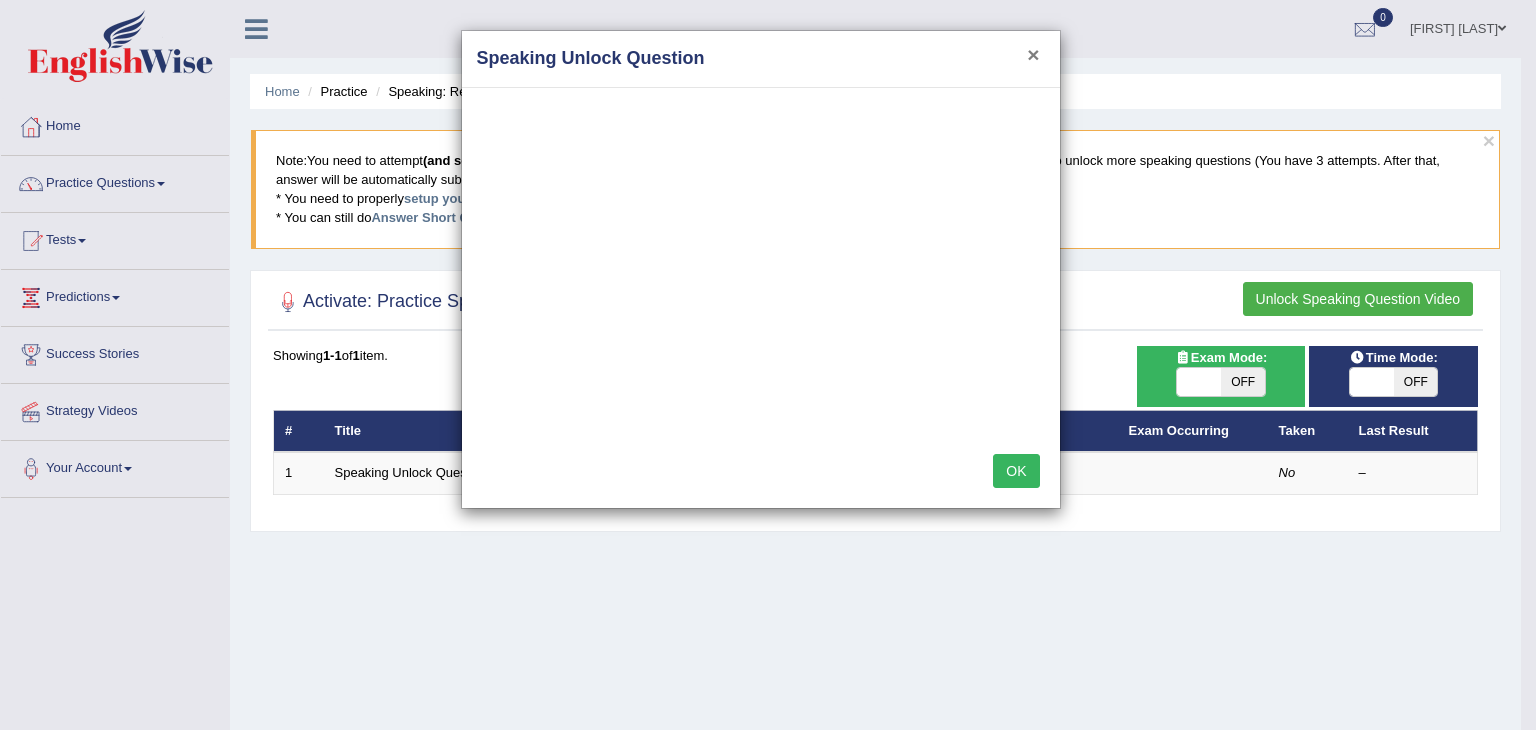 click on "×" at bounding box center [1033, 54] 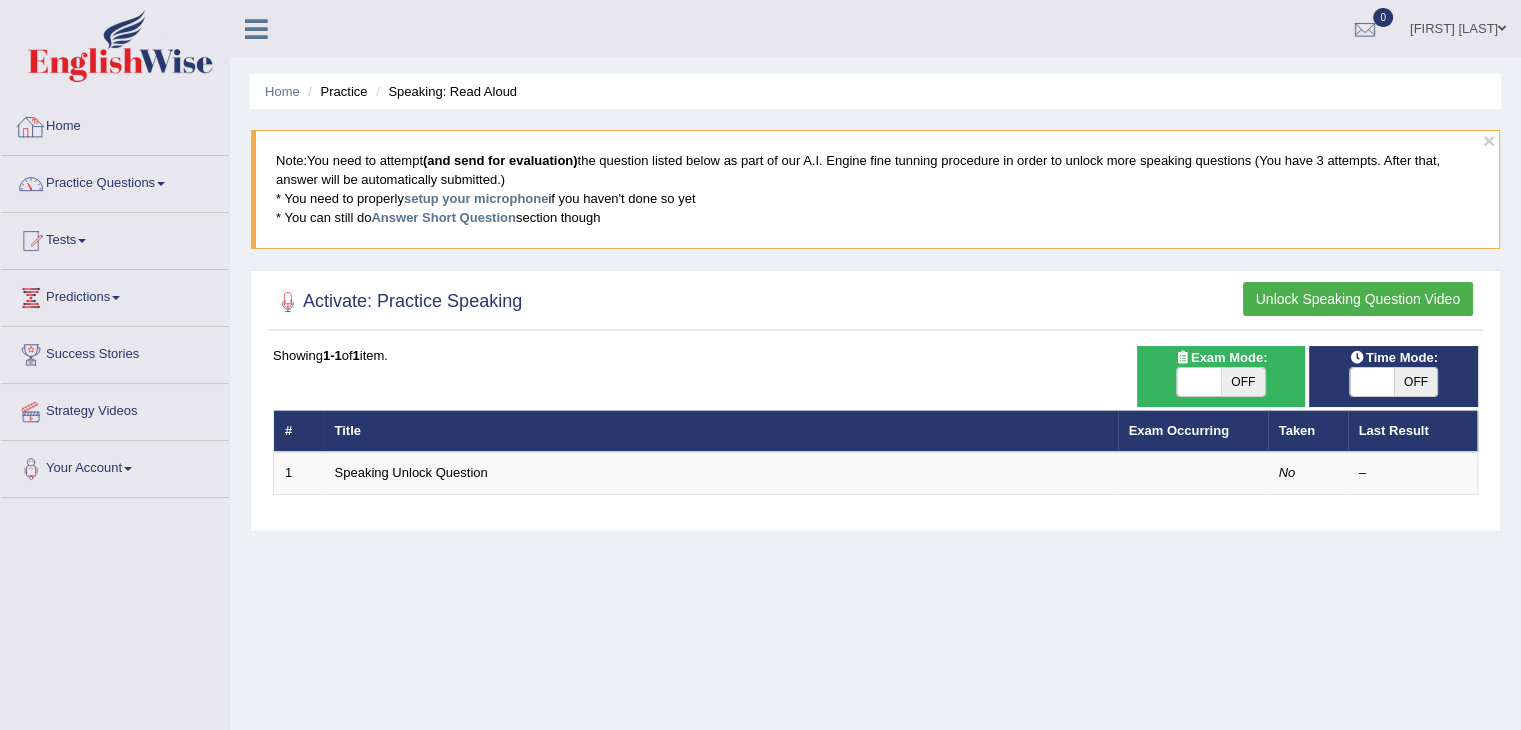 click on "Home" at bounding box center [115, 124] 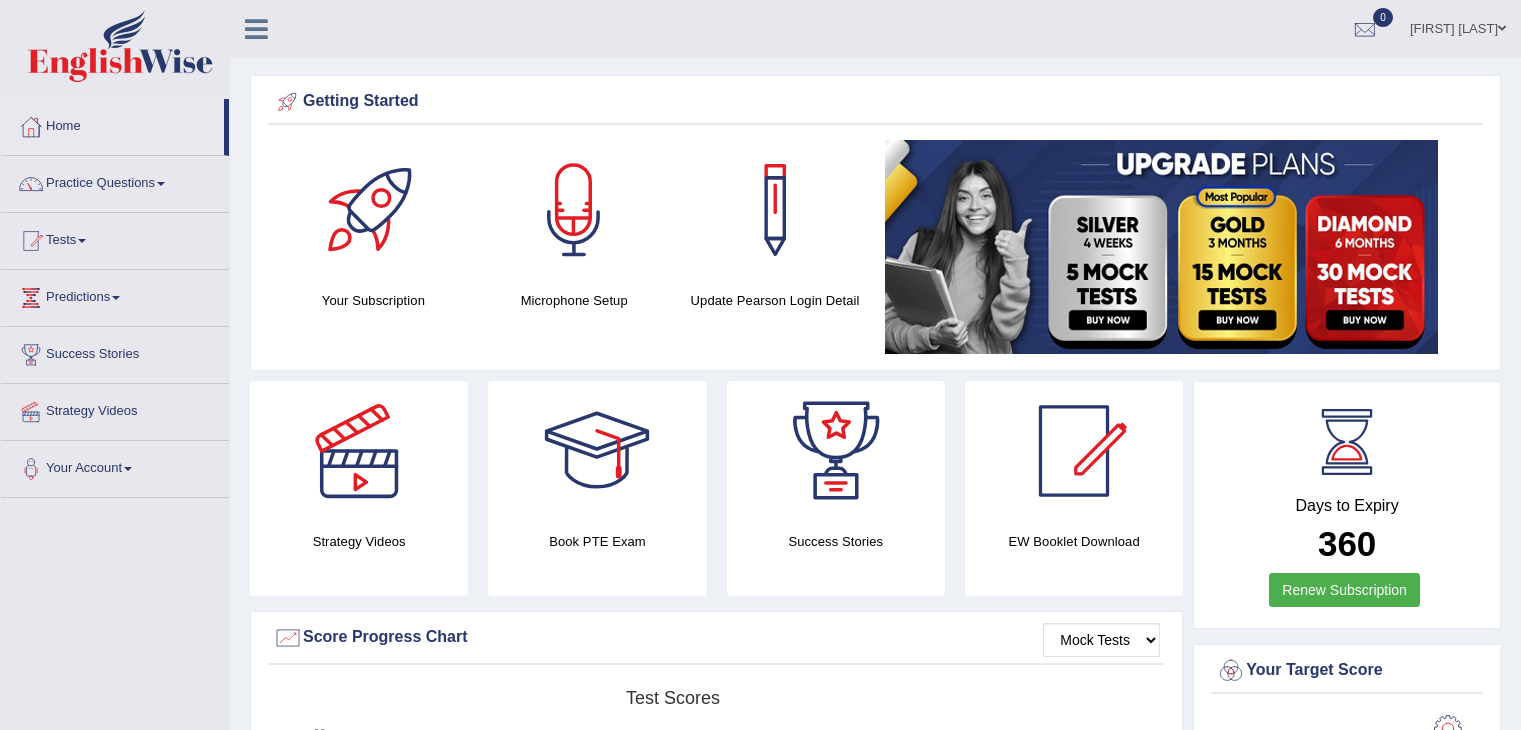 scroll, scrollTop: 0, scrollLeft: 0, axis: both 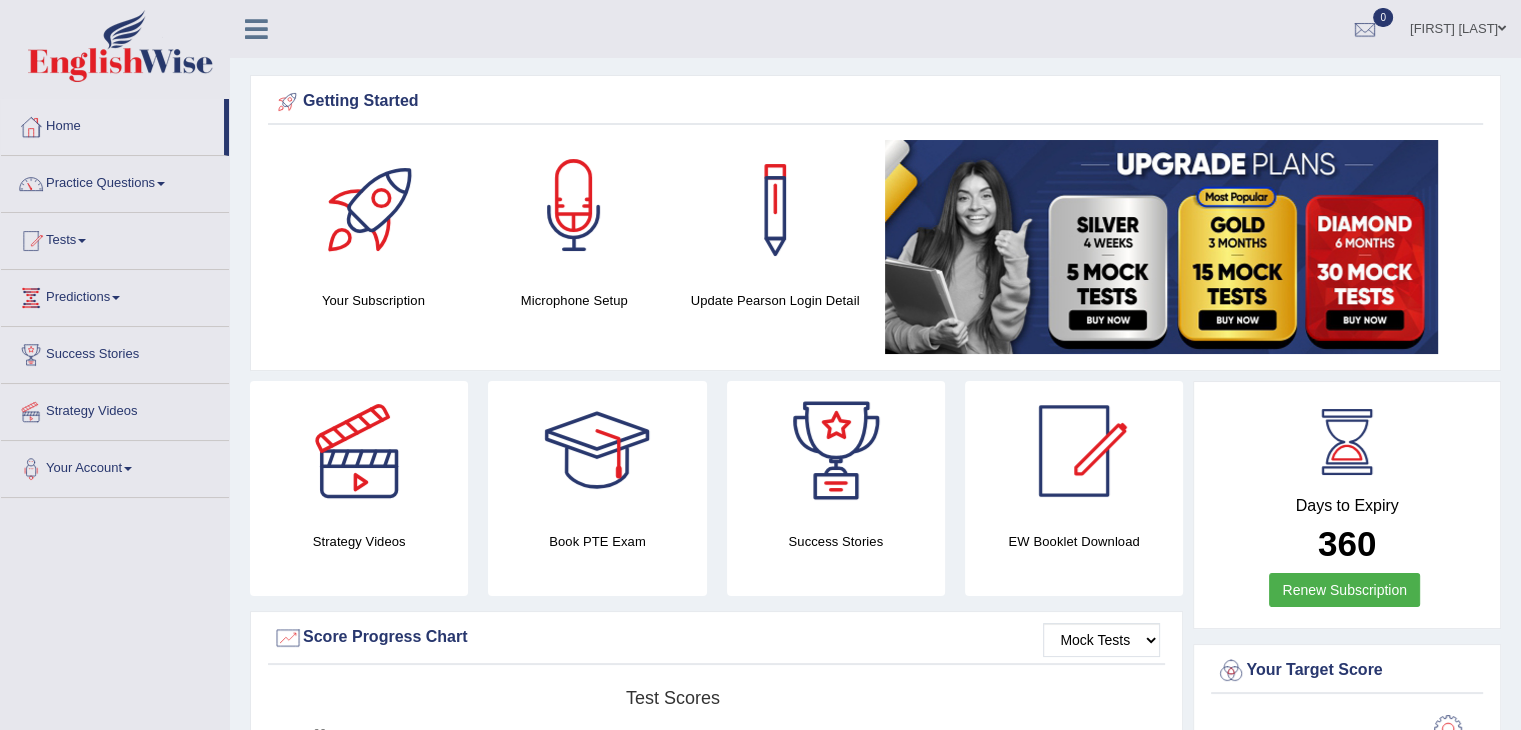 click at bounding box center (574, 210) 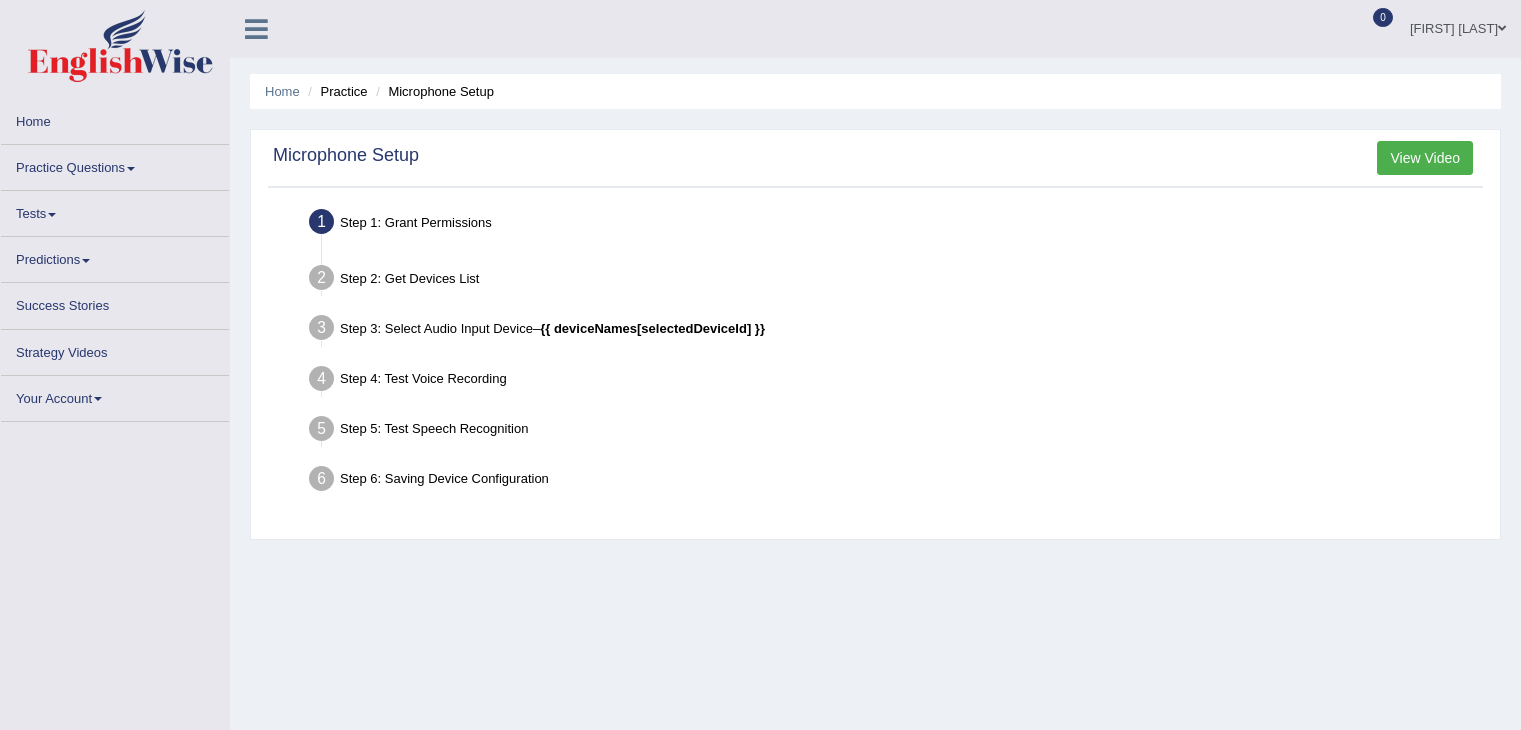 scroll, scrollTop: 0, scrollLeft: 0, axis: both 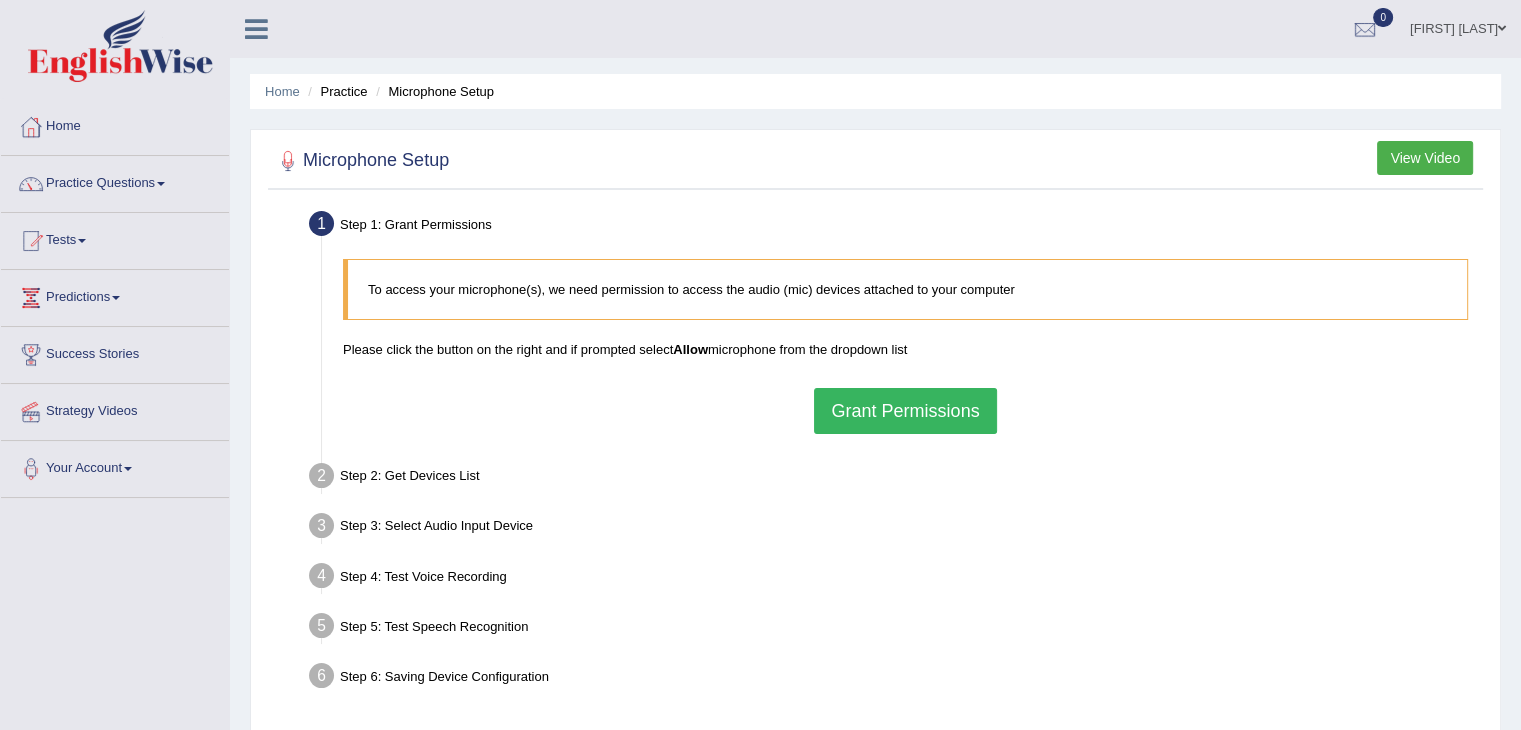click on "View Video" at bounding box center [1425, 158] 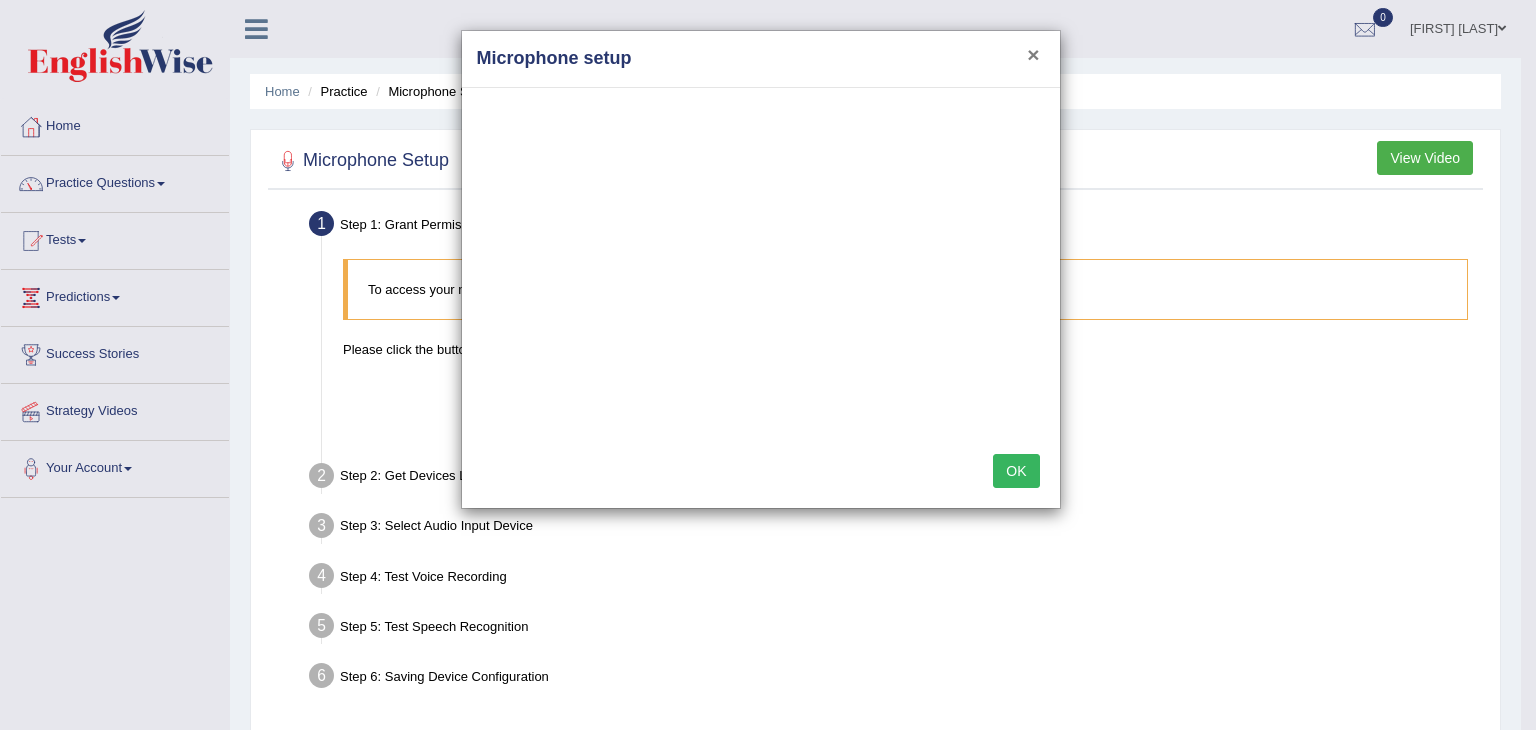 click on "×" at bounding box center [1033, 54] 